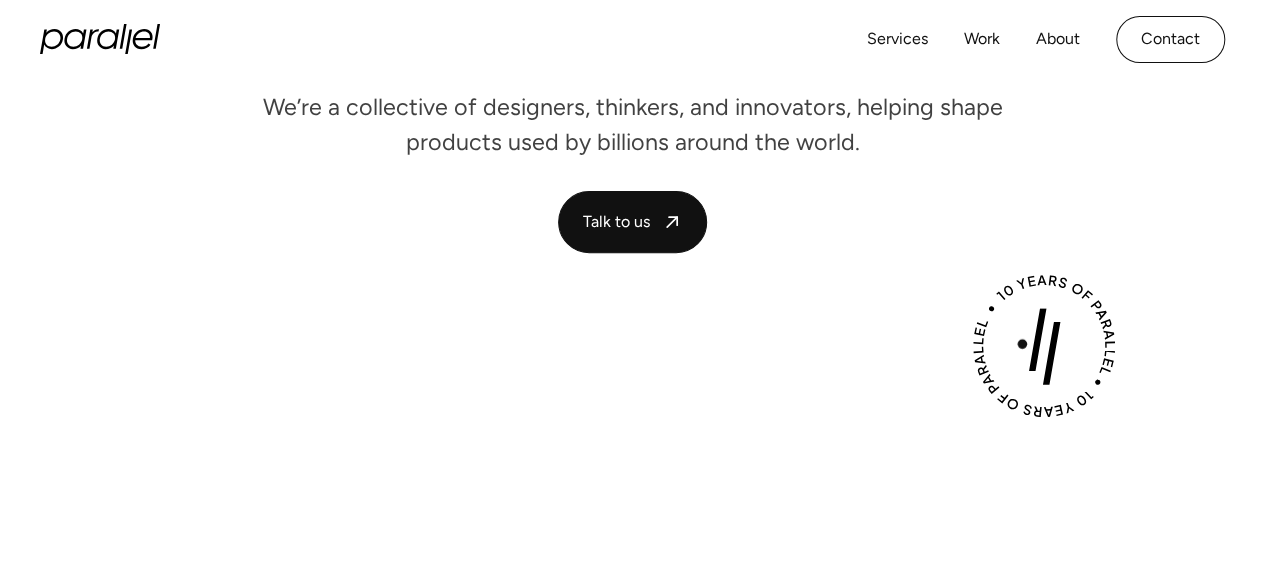 scroll, scrollTop: 400, scrollLeft: 0, axis: vertical 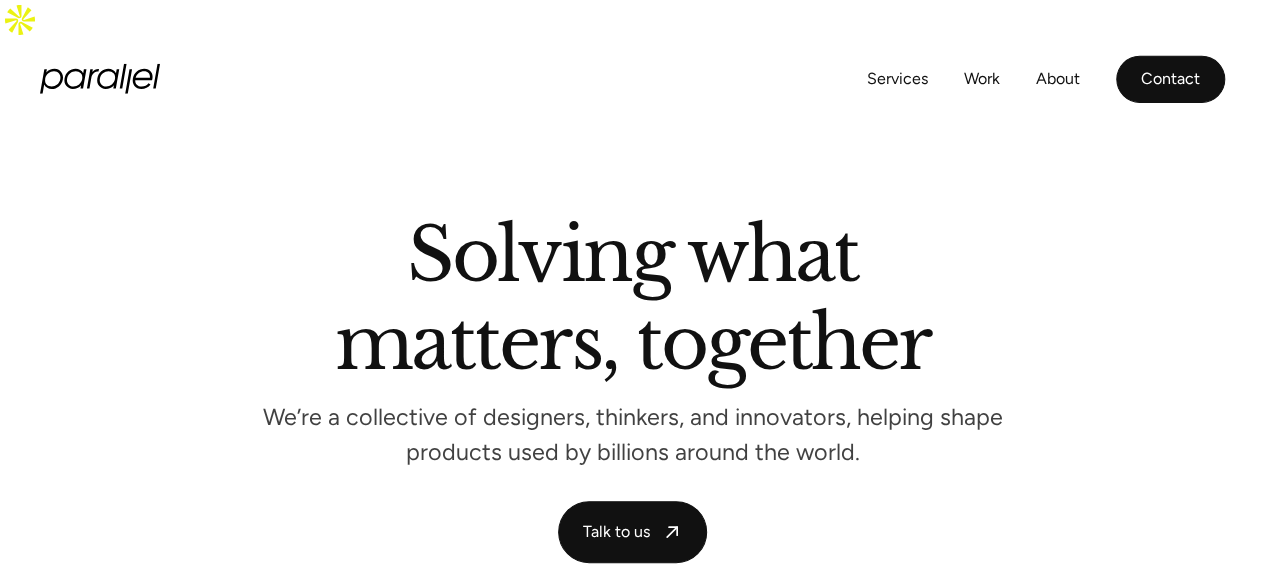 click on "Contact" at bounding box center (1170, 79) 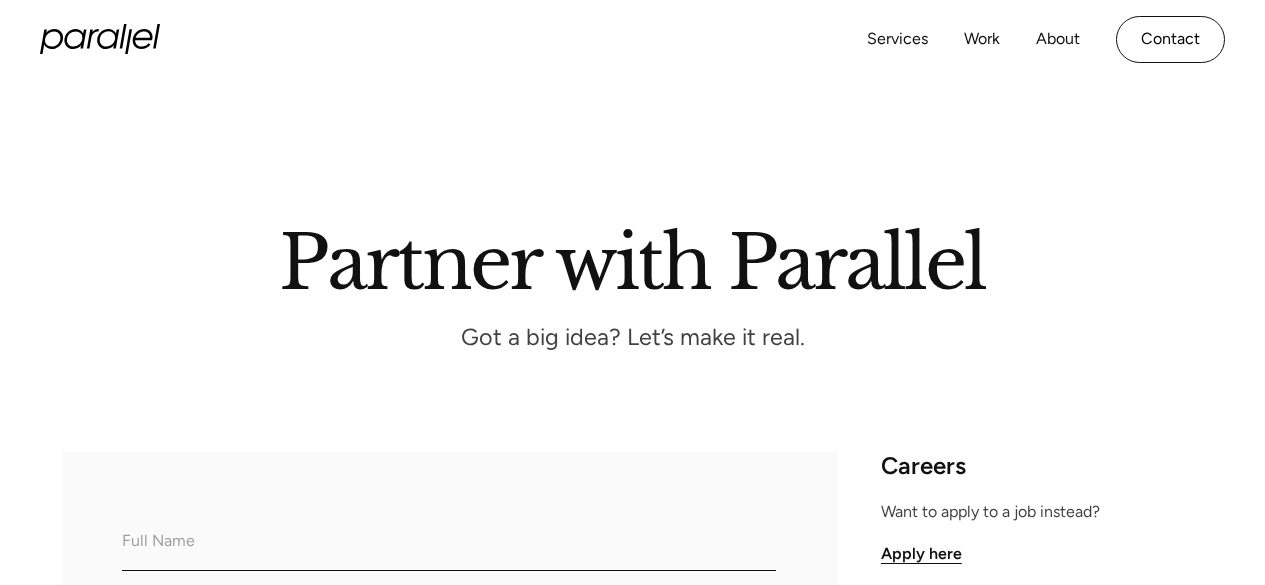 scroll, scrollTop: 0, scrollLeft: 0, axis: both 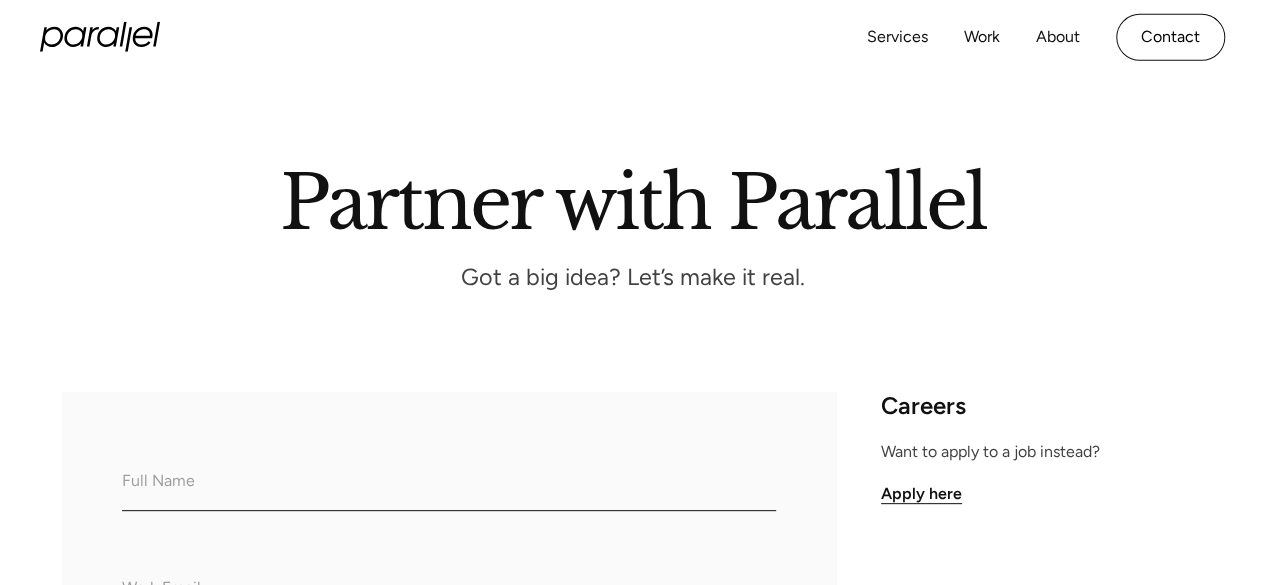 click on "What do we call you?" at bounding box center [449, 483] 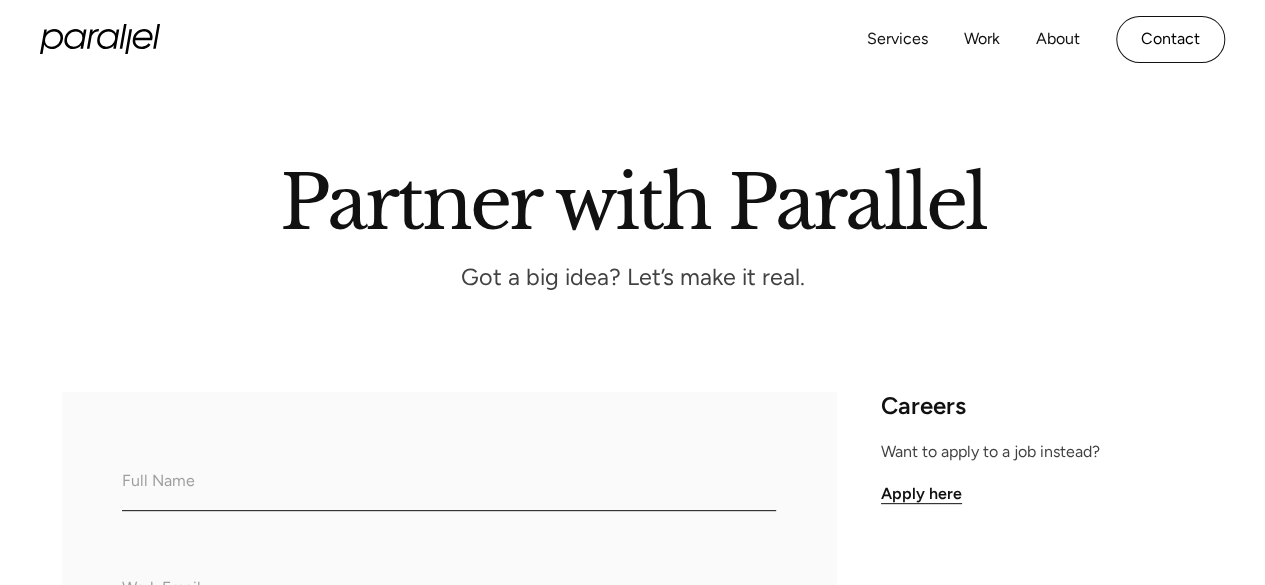 type on "[LAST] [FIRST]" 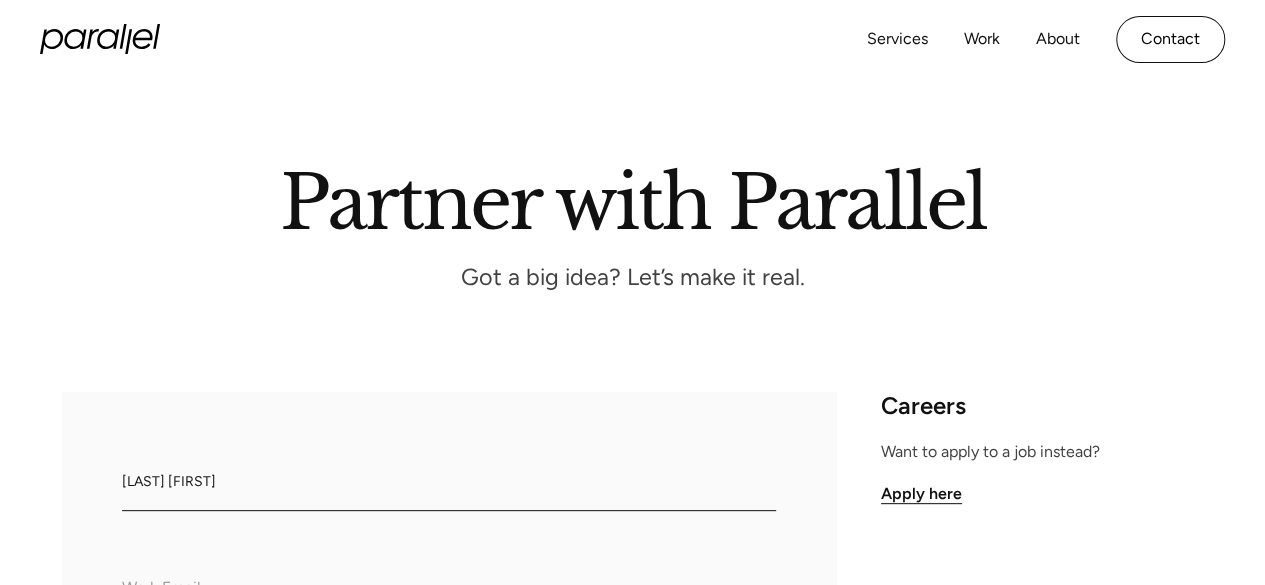type on "[FIRST].[LAST]@[DOMAIN]" 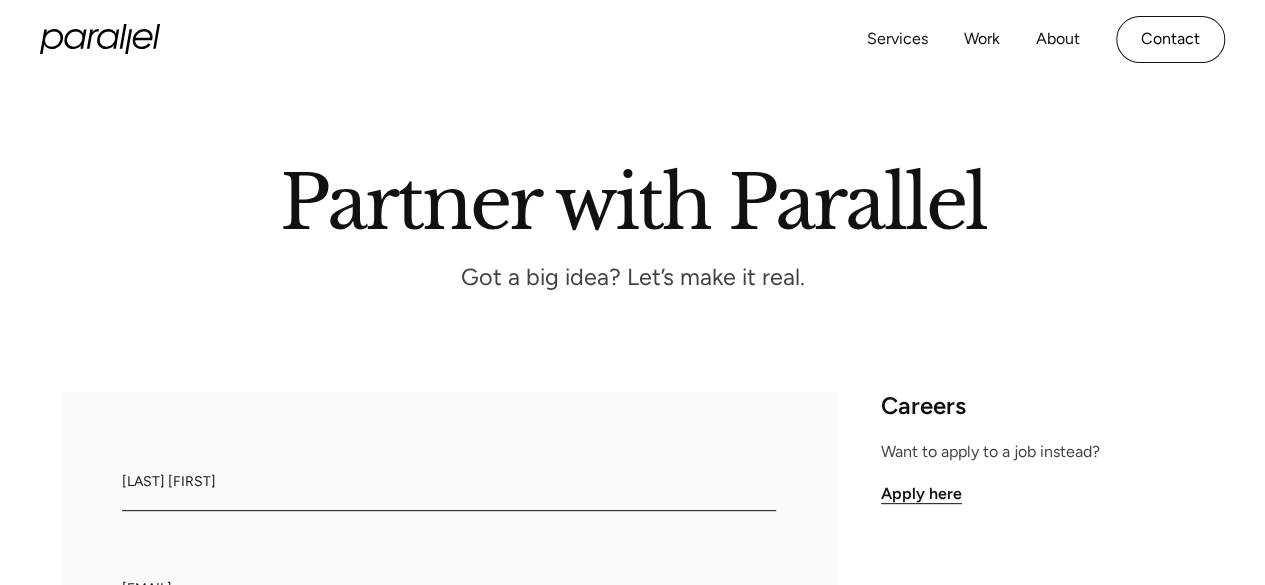 type on "+[PHONE]" 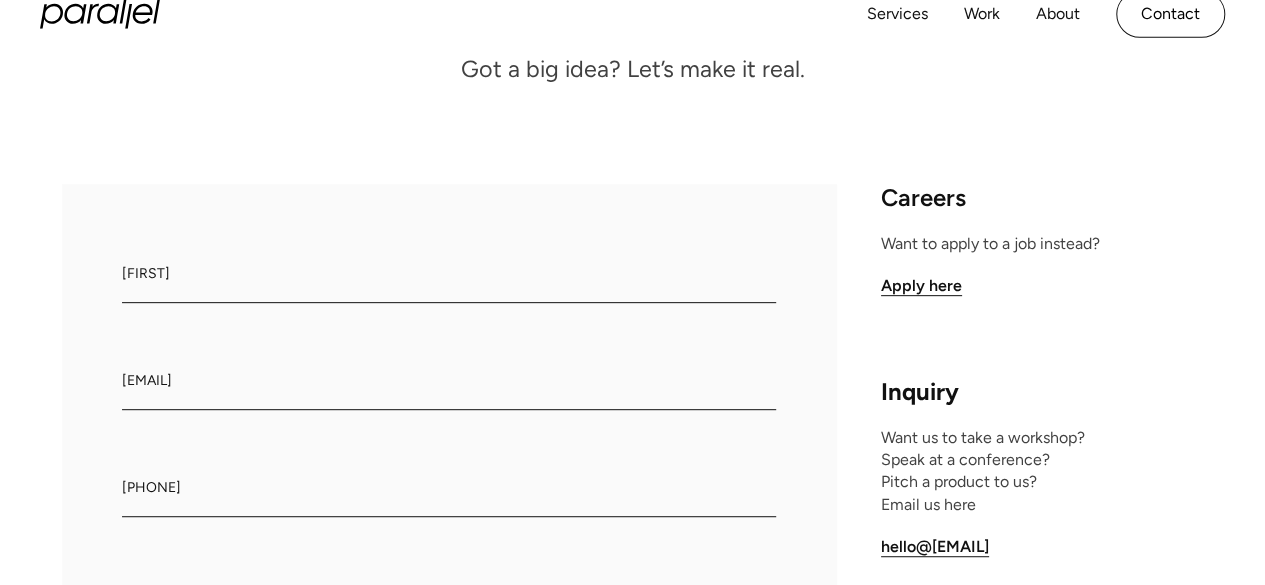scroll, scrollTop: 400, scrollLeft: 0, axis: vertical 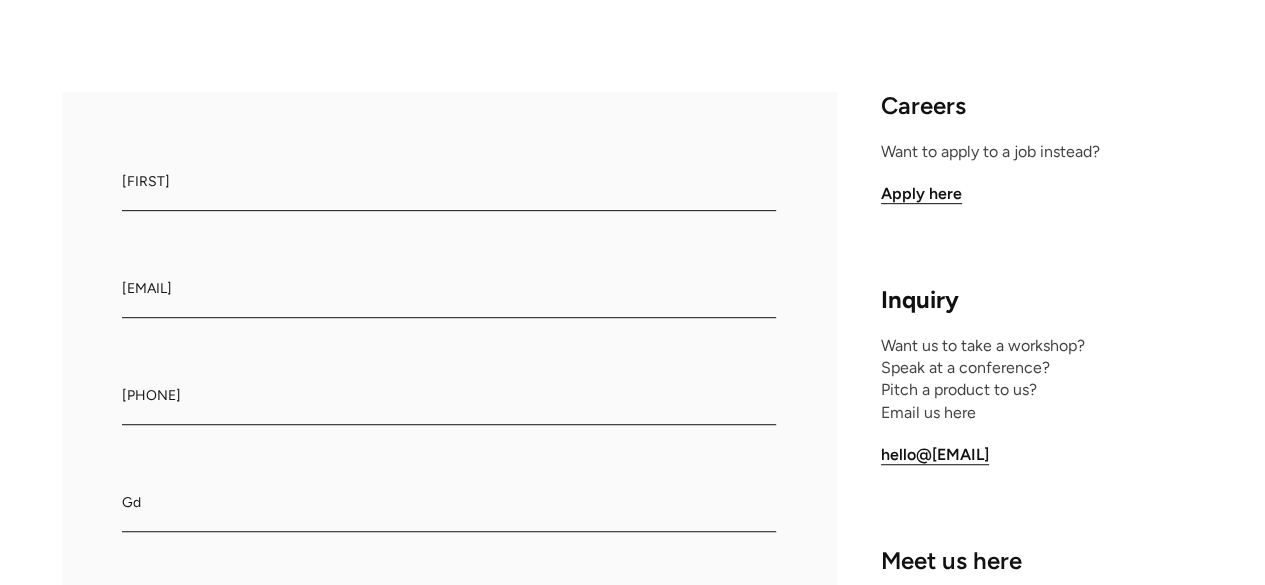 type on "[FIRST]" 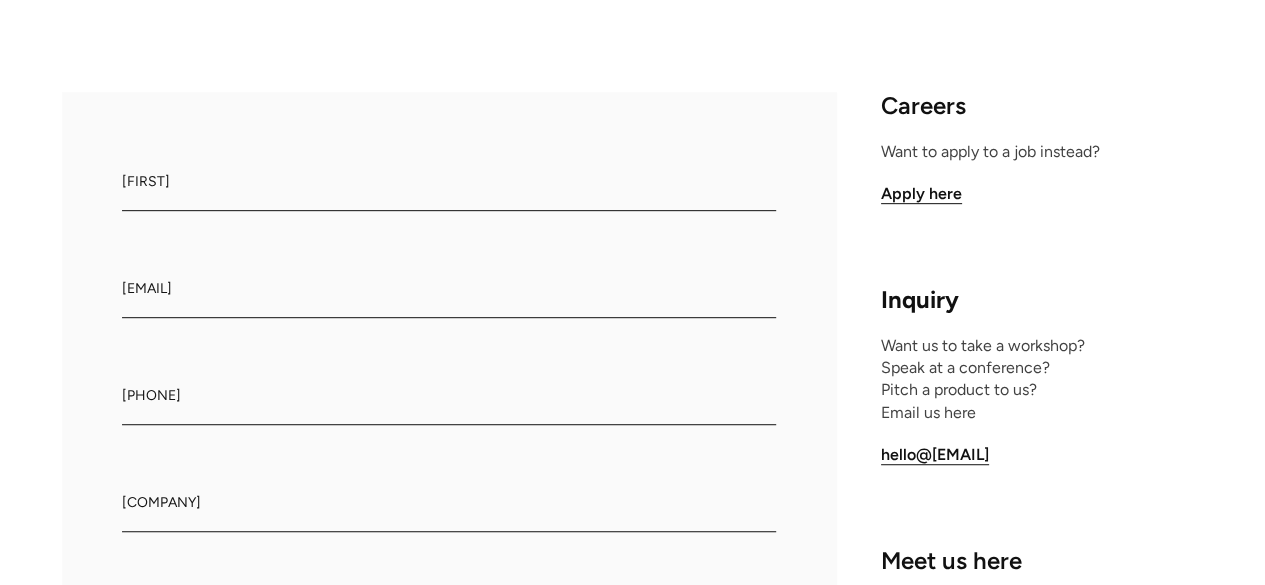 type on "[COMPANY_NAME]" 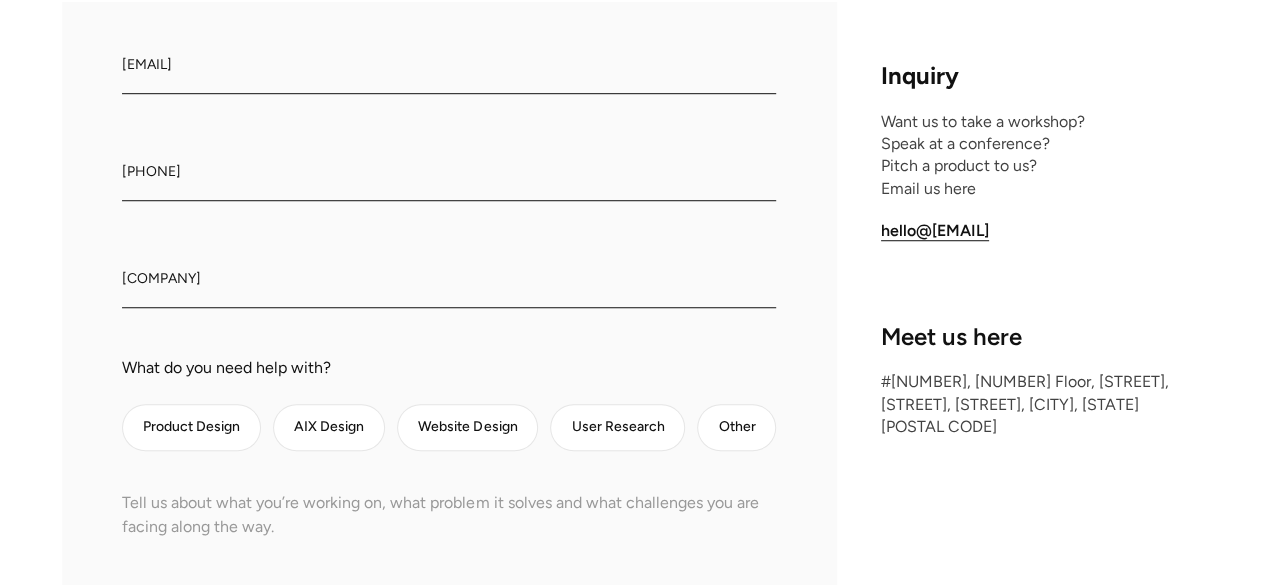 scroll, scrollTop: 700, scrollLeft: 0, axis: vertical 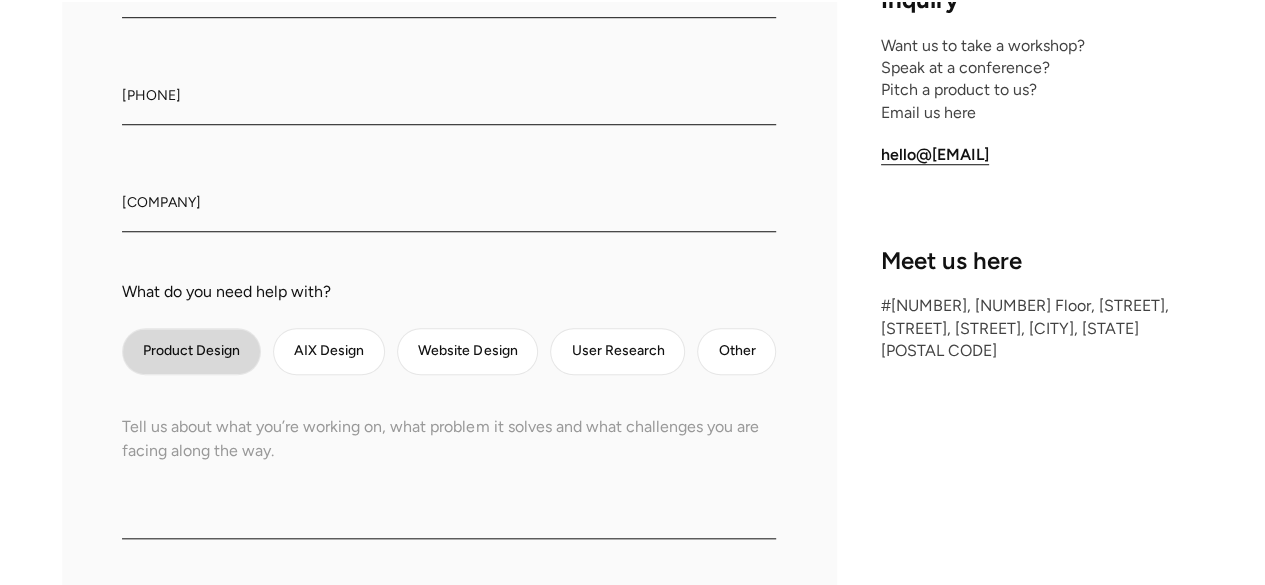 click at bounding box center (191, 351) 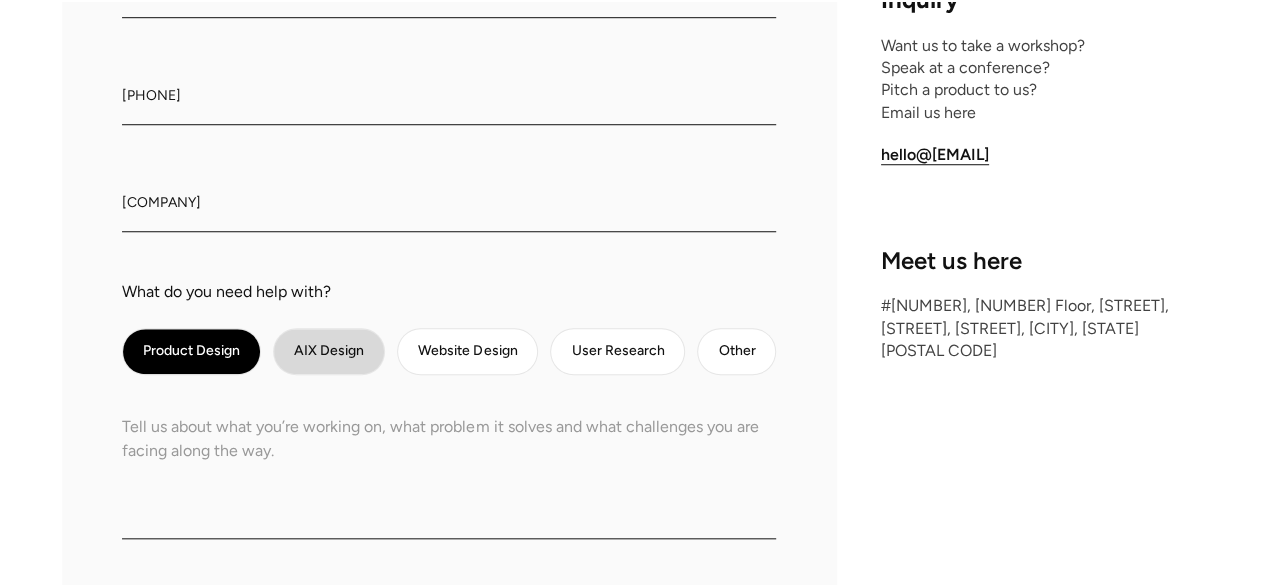 click at bounding box center (191, 351) 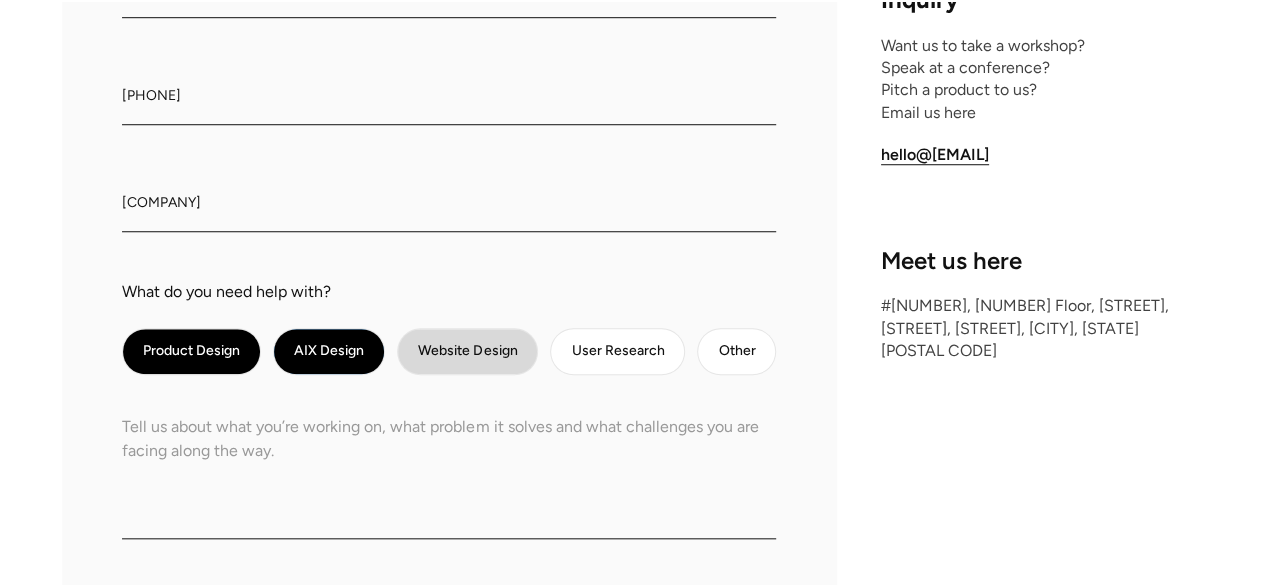 click at bounding box center [191, 351] 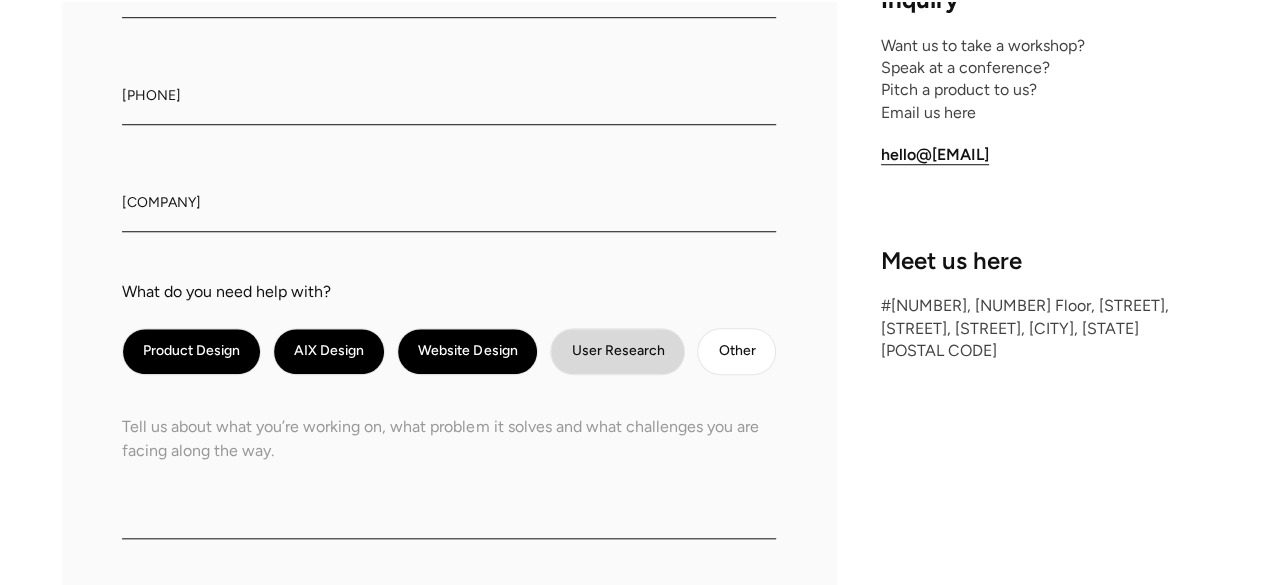click at bounding box center [191, 351] 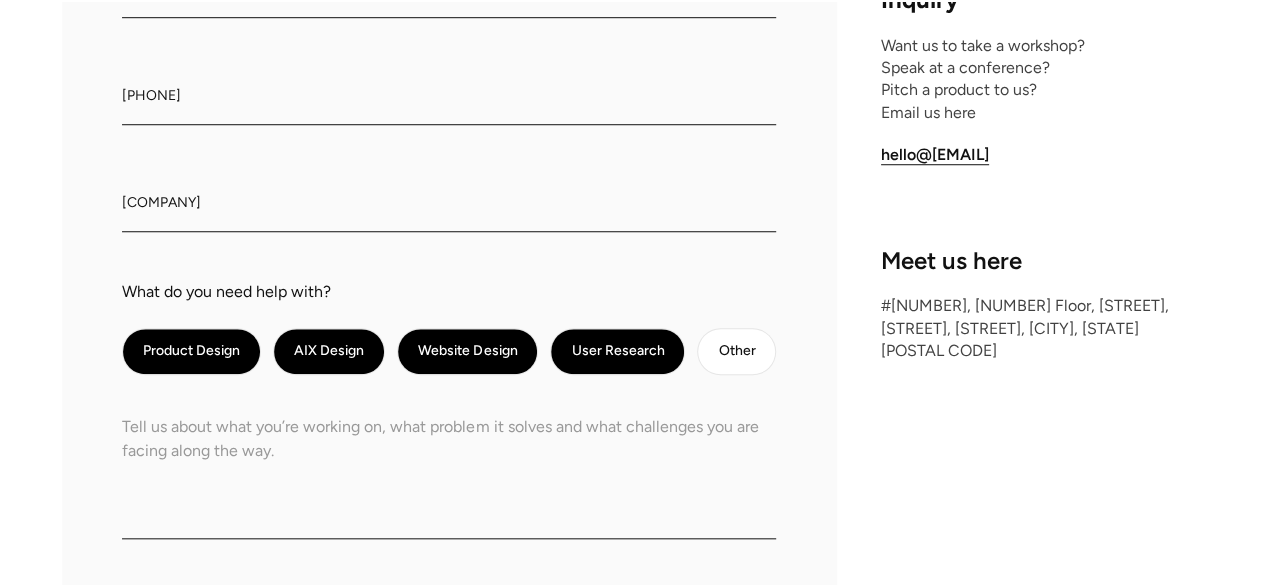 click at bounding box center [449, 469] 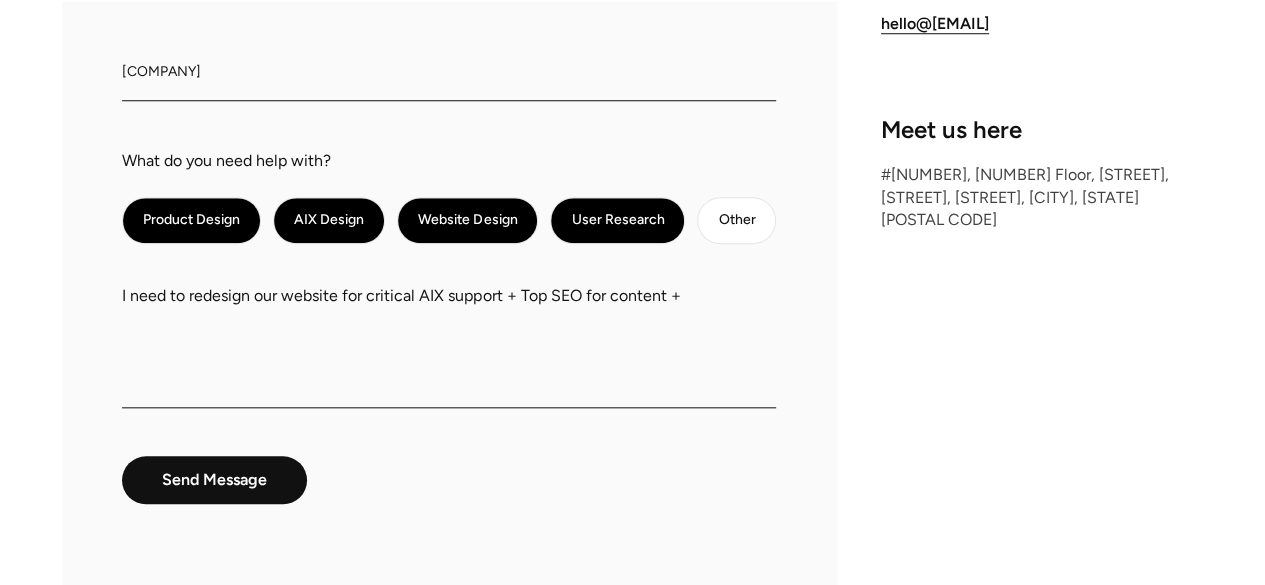 scroll, scrollTop: 900, scrollLeft: 0, axis: vertical 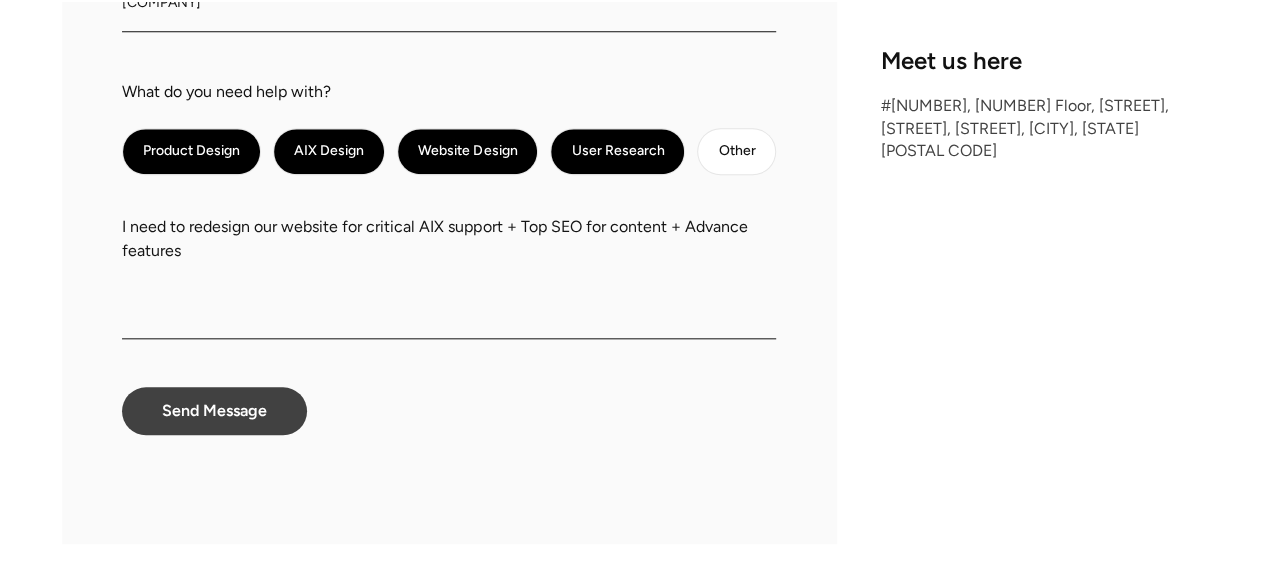 type on "I need to redesign our website for critical AIX support + Top SEO for content + Advance features" 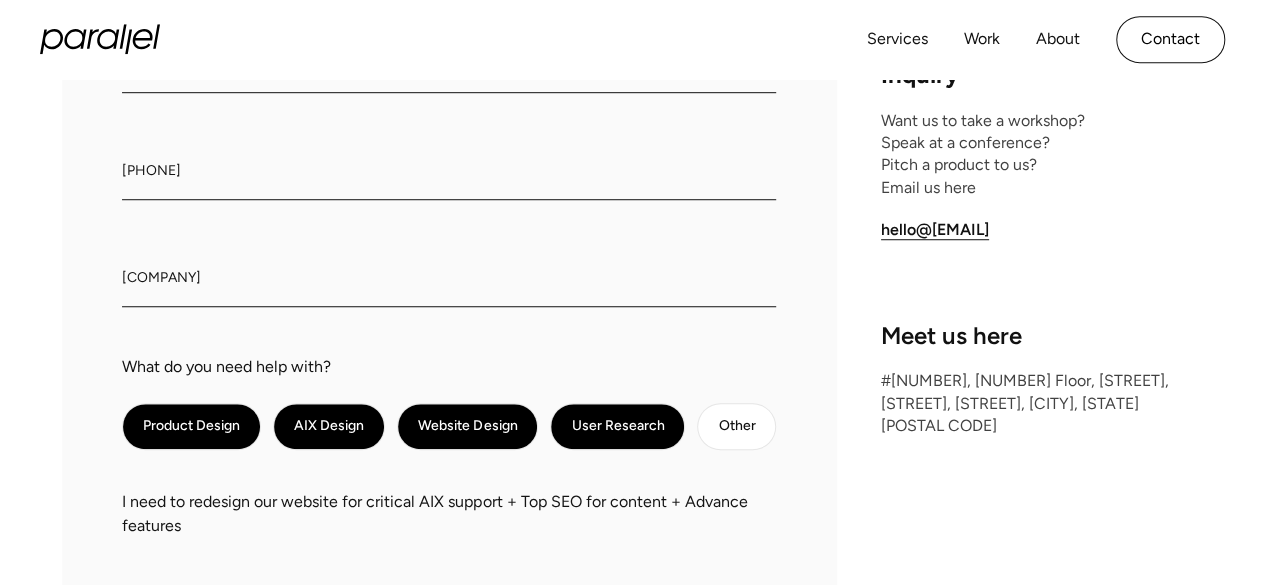 scroll, scrollTop: 325, scrollLeft: 0, axis: vertical 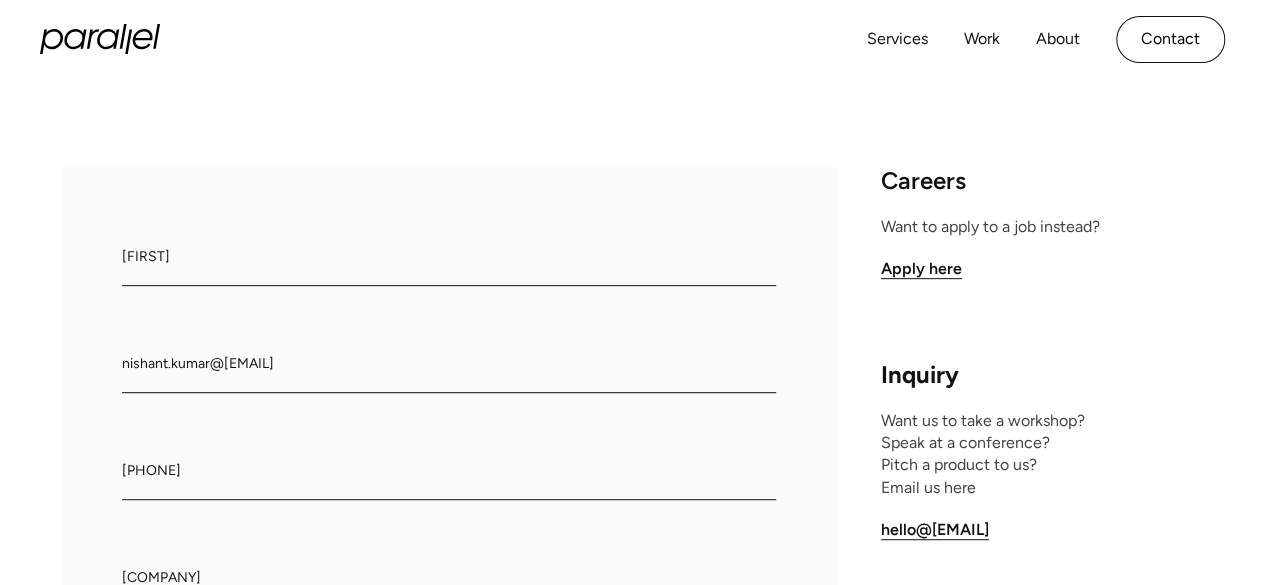 type on "[FIRST].[LAST]@[COMPANY]" 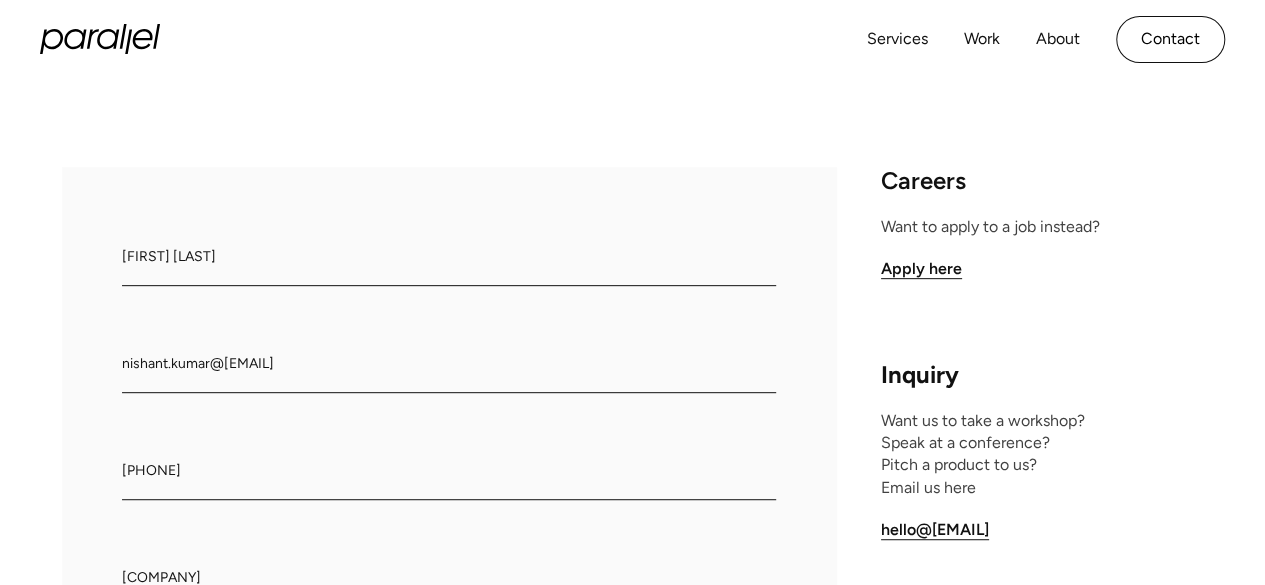 type on "[FIRST] [LAST]" 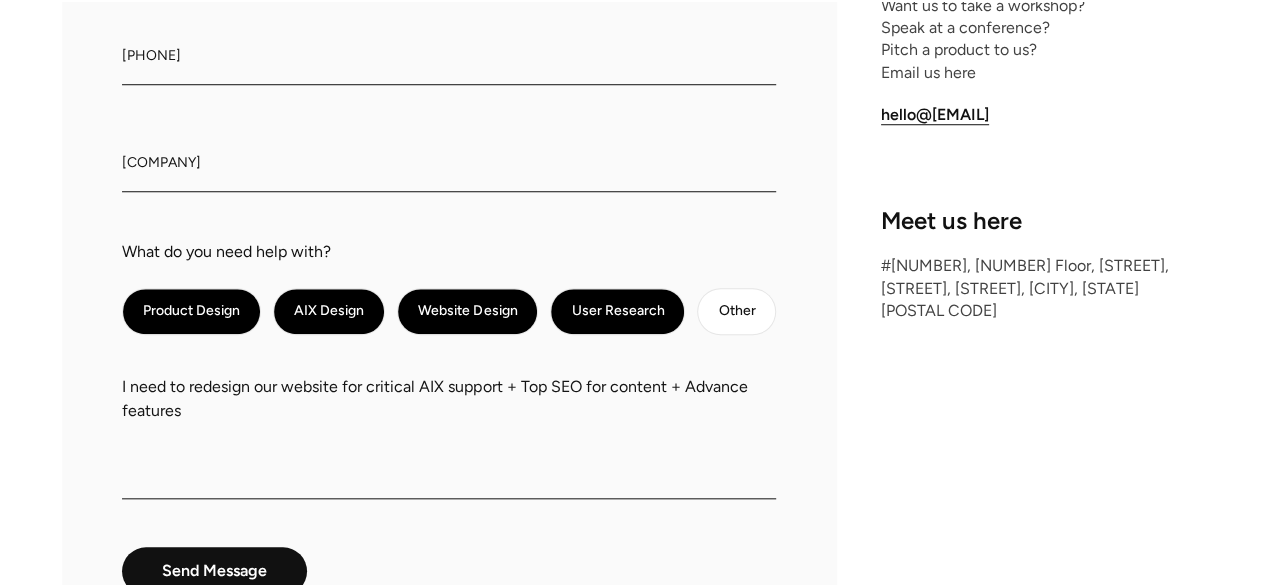 scroll, scrollTop: 825, scrollLeft: 0, axis: vertical 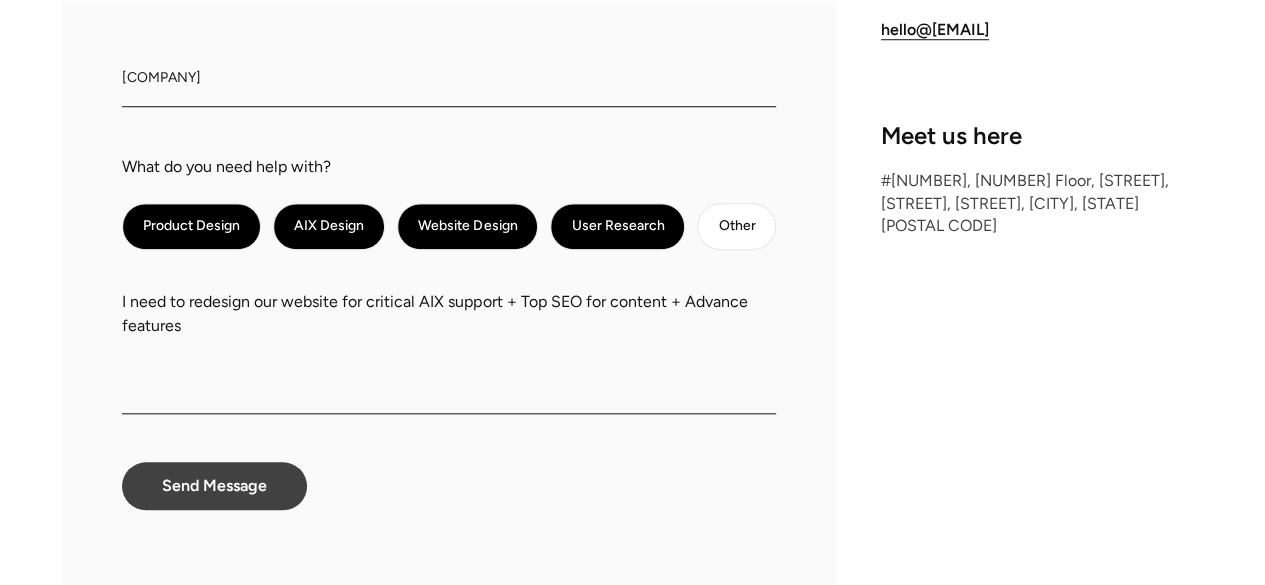 click on "Send Message" at bounding box center (214, 486) 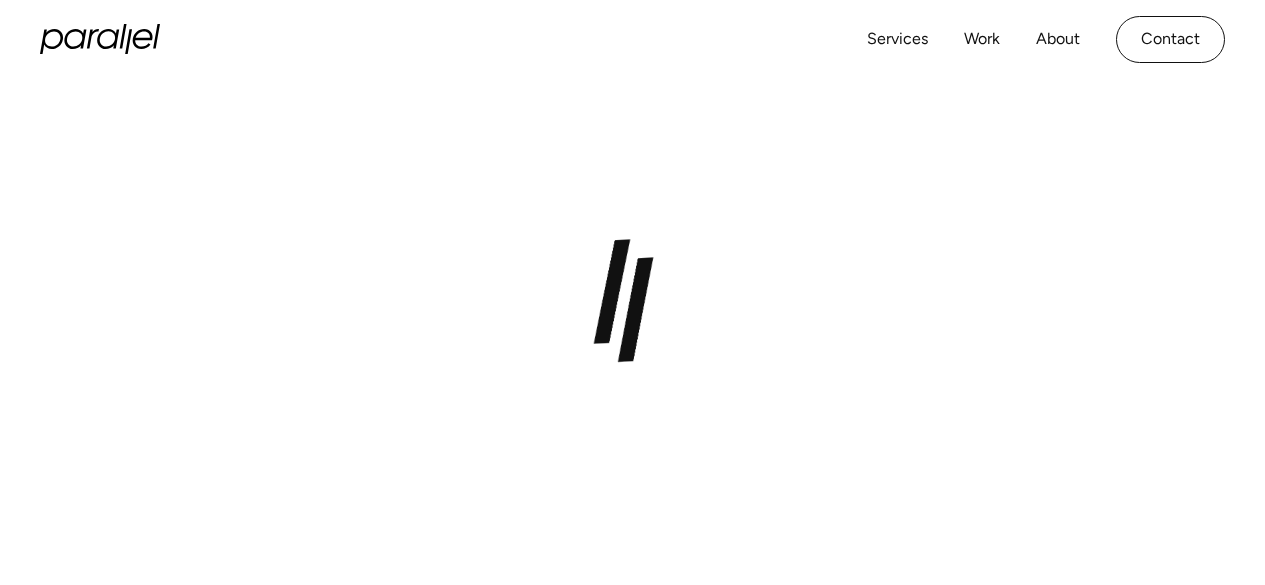 scroll, scrollTop: 0, scrollLeft: 0, axis: both 